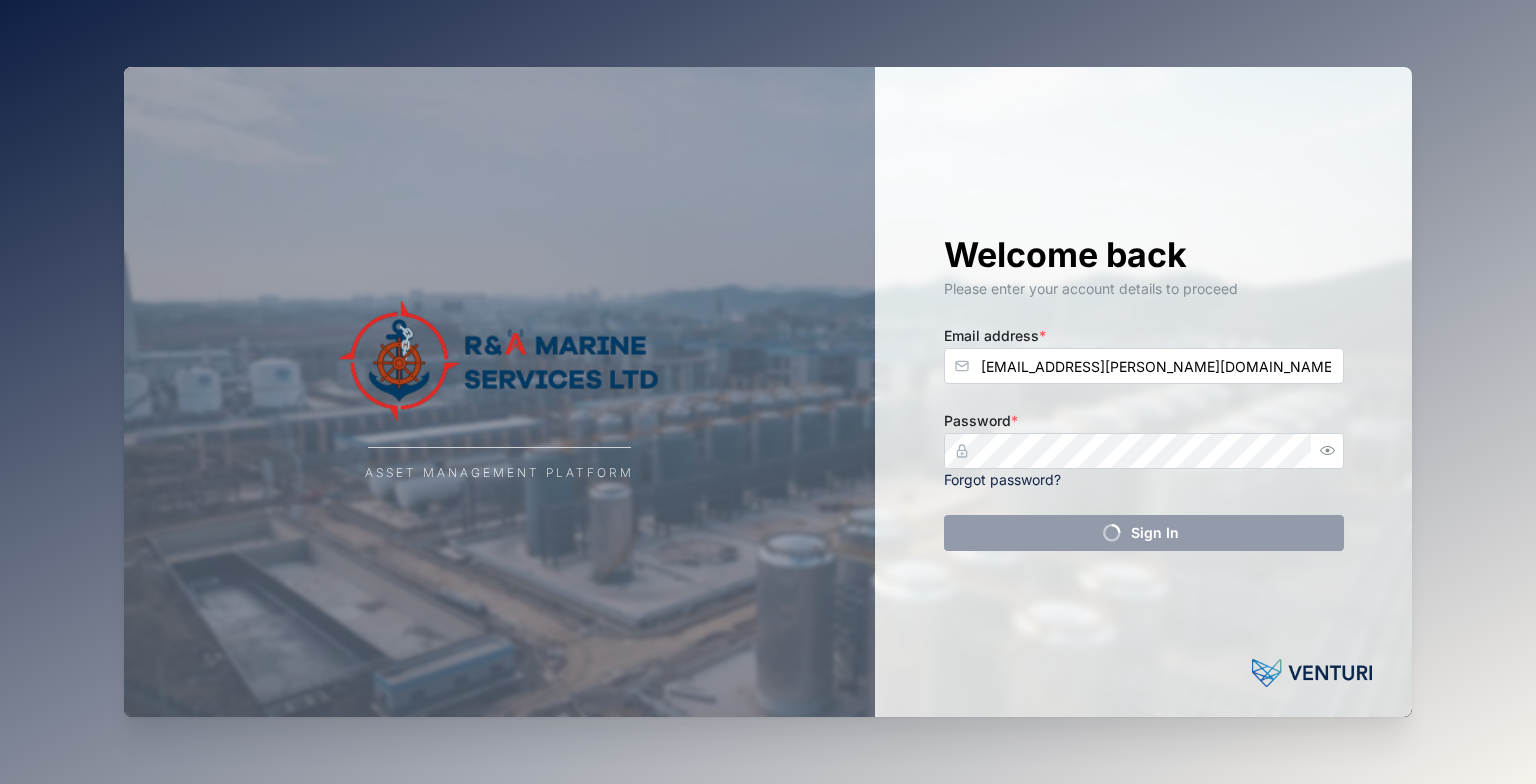 scroll, scrollTop: 0, scrollLeft: 0, axis: both 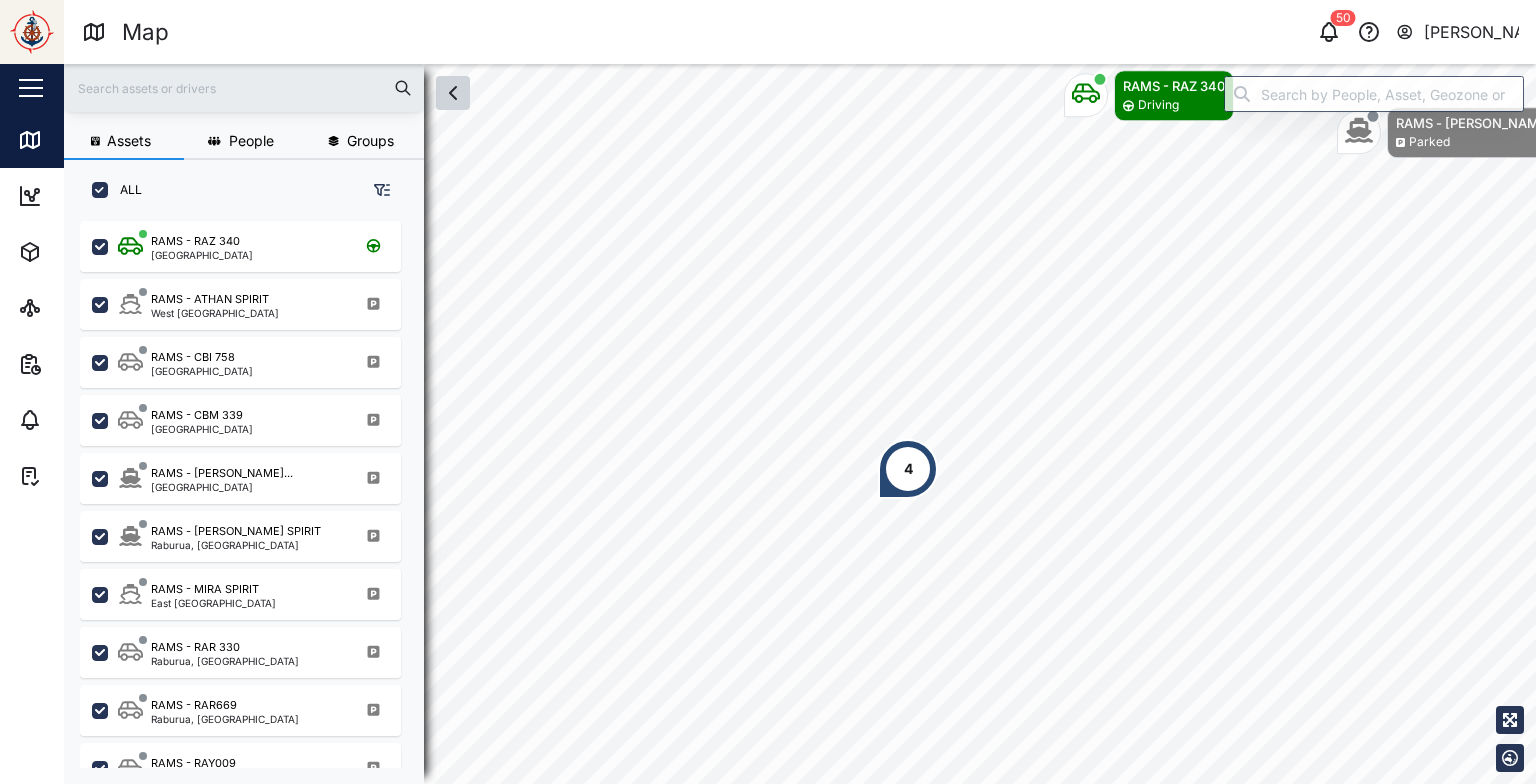 click 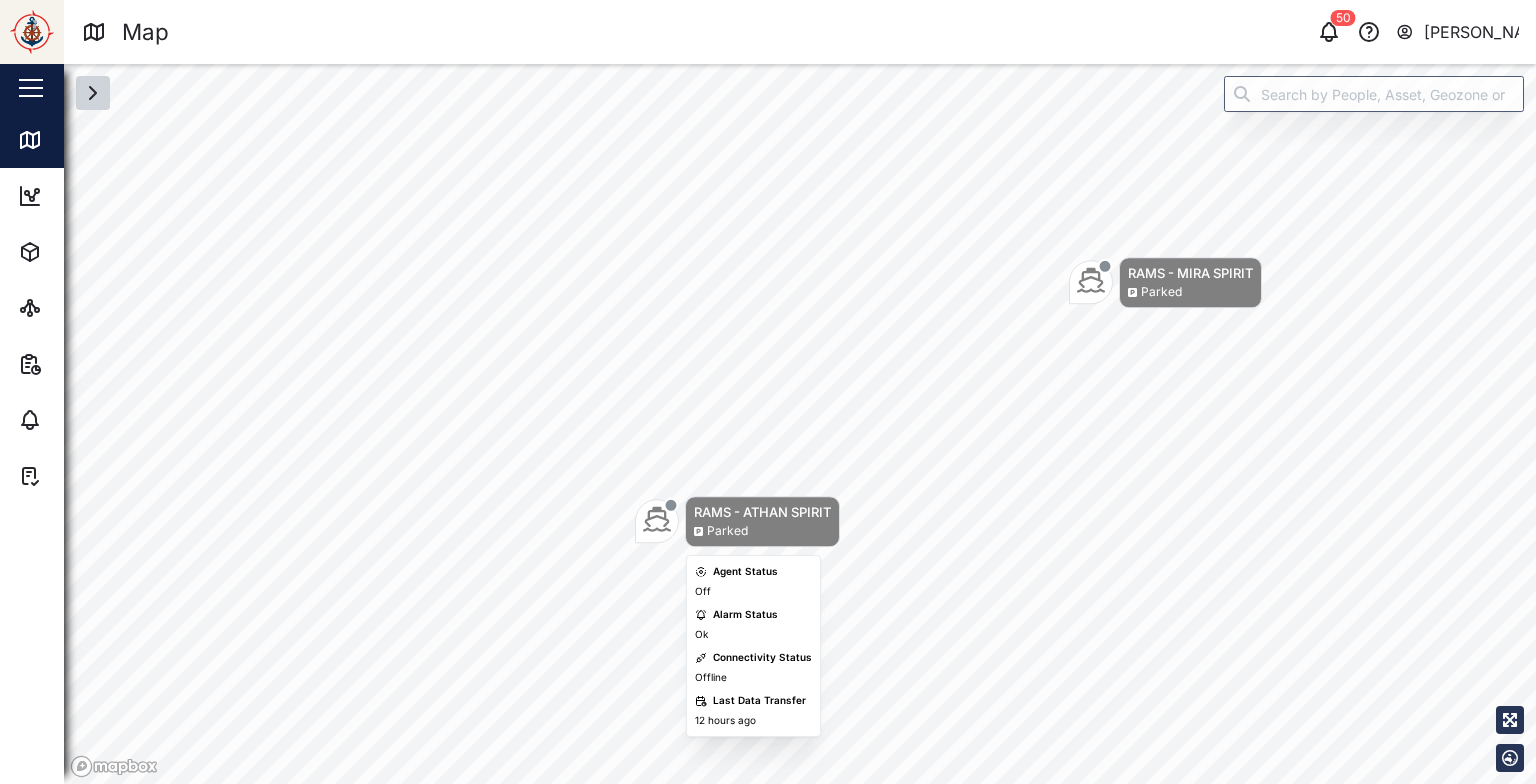 drag, startPoint x: 770, startPoint y: 585, endPoint x: 783, endPoint y: 508, distance: 78.08969 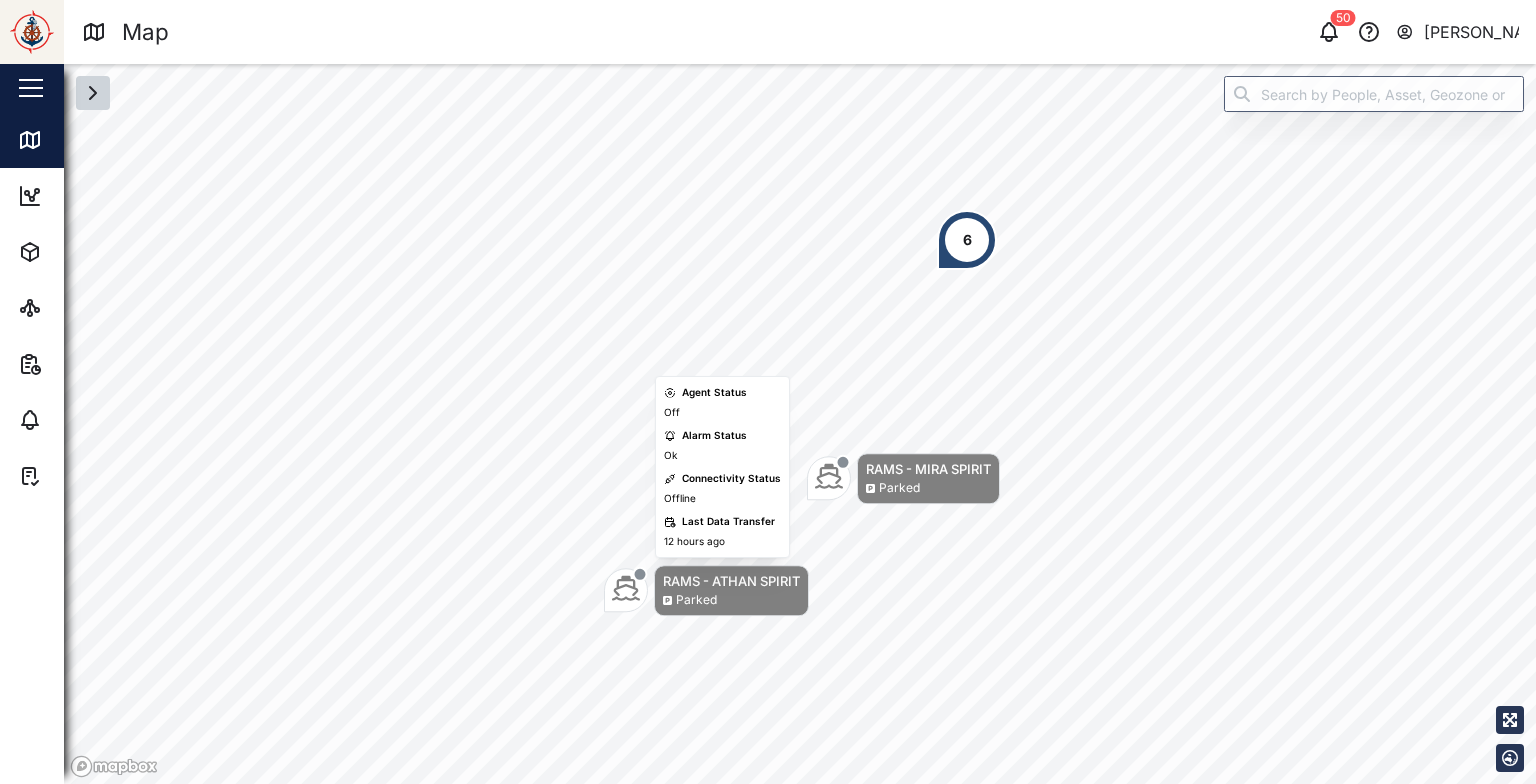 drag, startPoint x: 827, startPoint y: 508, endPoint x: 744, endPoint y: 603, distance: 126.1507 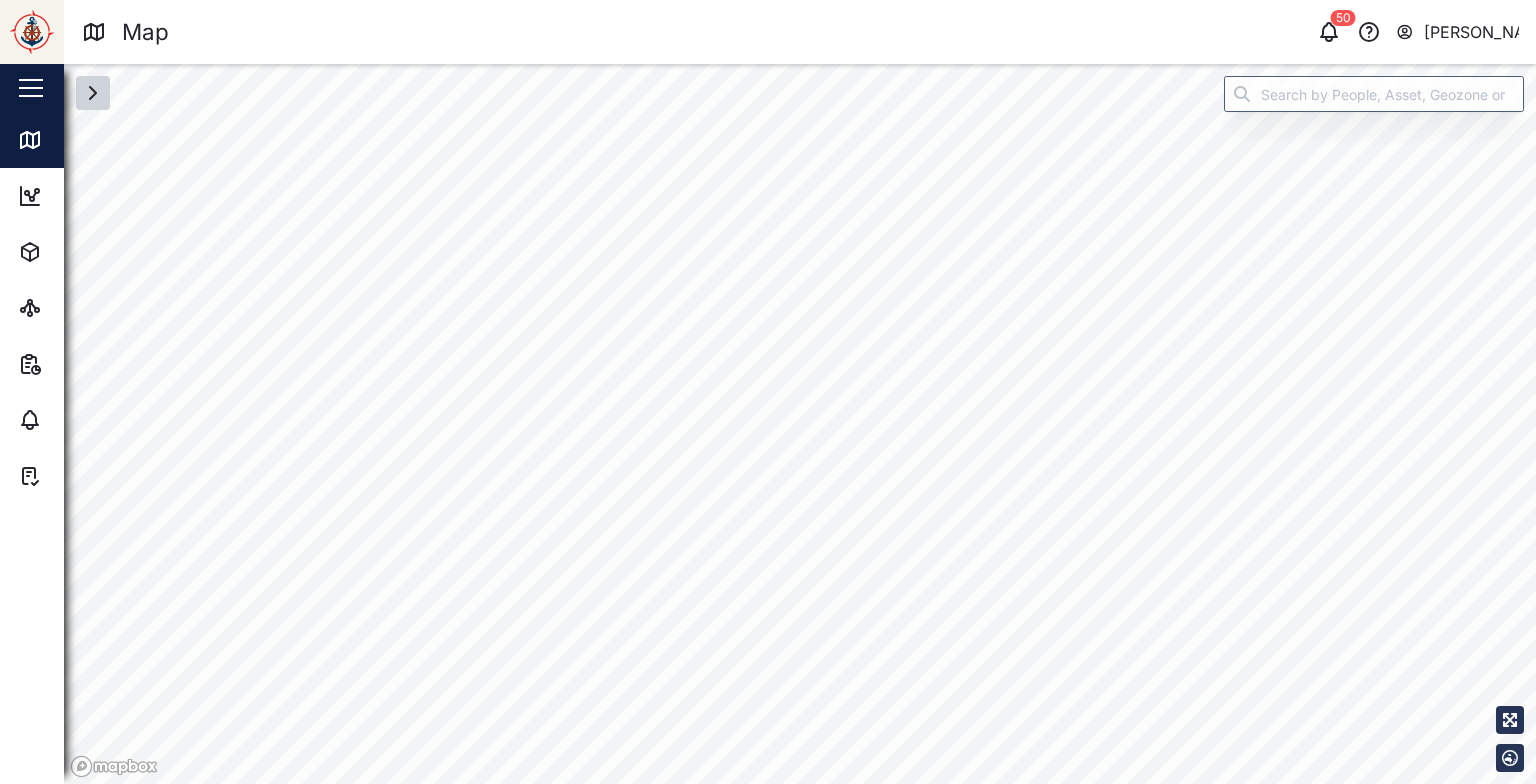 click on "Map 50 [PERSON_NAME] Close Map Dashboard Assets ATS Camera Generator Power meter Tanks Vehicles Other Assets Sites Reports Viewer Generated Alarms Tasks Assets People Groups ALL 4
Notifications All Unread (50) RAMS - RAY009:  After Hours Use 16 hours ago Digital Input 1 1.000 Alarm After Hours Use Site Name Default Site RAMS - RAY009:  After Hours Use a day ago Digital Input 1 1.000 Alarm After Hours Use Site Name Default Site RAMS - RAY009:  After Hours Use a day ago Digital Input 1 1.000 Alarm After Hours Use Site Name Default Site RAMS - RAY009:  After Hours Use [DATE] Digital Input 1 1.000 Alarm After Hours Use Site Name Default Site RAMS - RAY009:  After Hours Use [DATE] Digital Input 1 1.000 Alarm After Hours Use Site Name Default Site RAMS - RAY009:  After Hours Use [DATE] Digital Input 1 1.000 Alarm After Hours Use Site Name Default Site RAMS - RAY009:  After Hours Use [DATE] Digital Input 1 1.000 Alarm After Hours Use Site Name Default Site [DATE]" at bounding box center (768, 392) 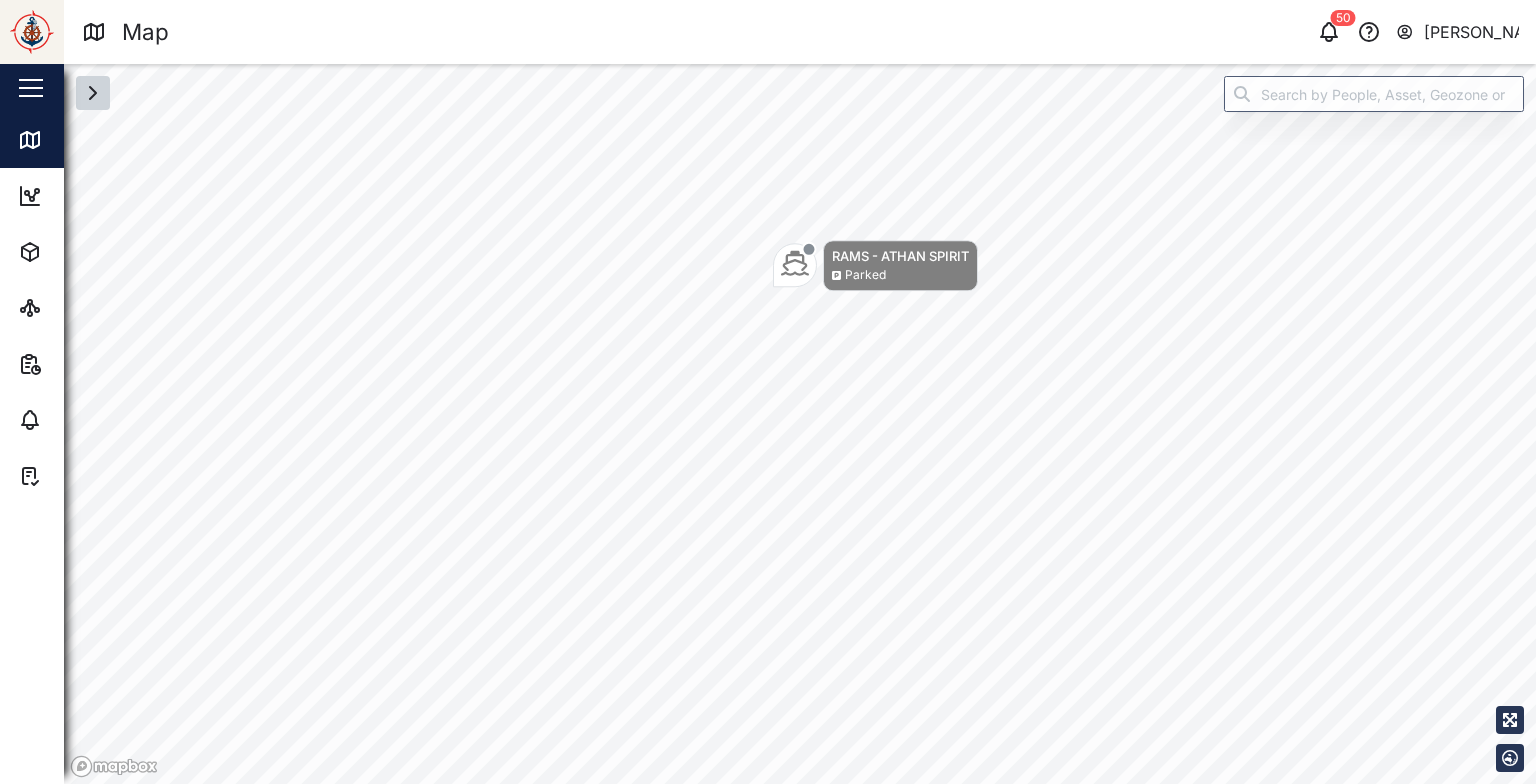 click on "Map" at bounding box center [125, 32] 